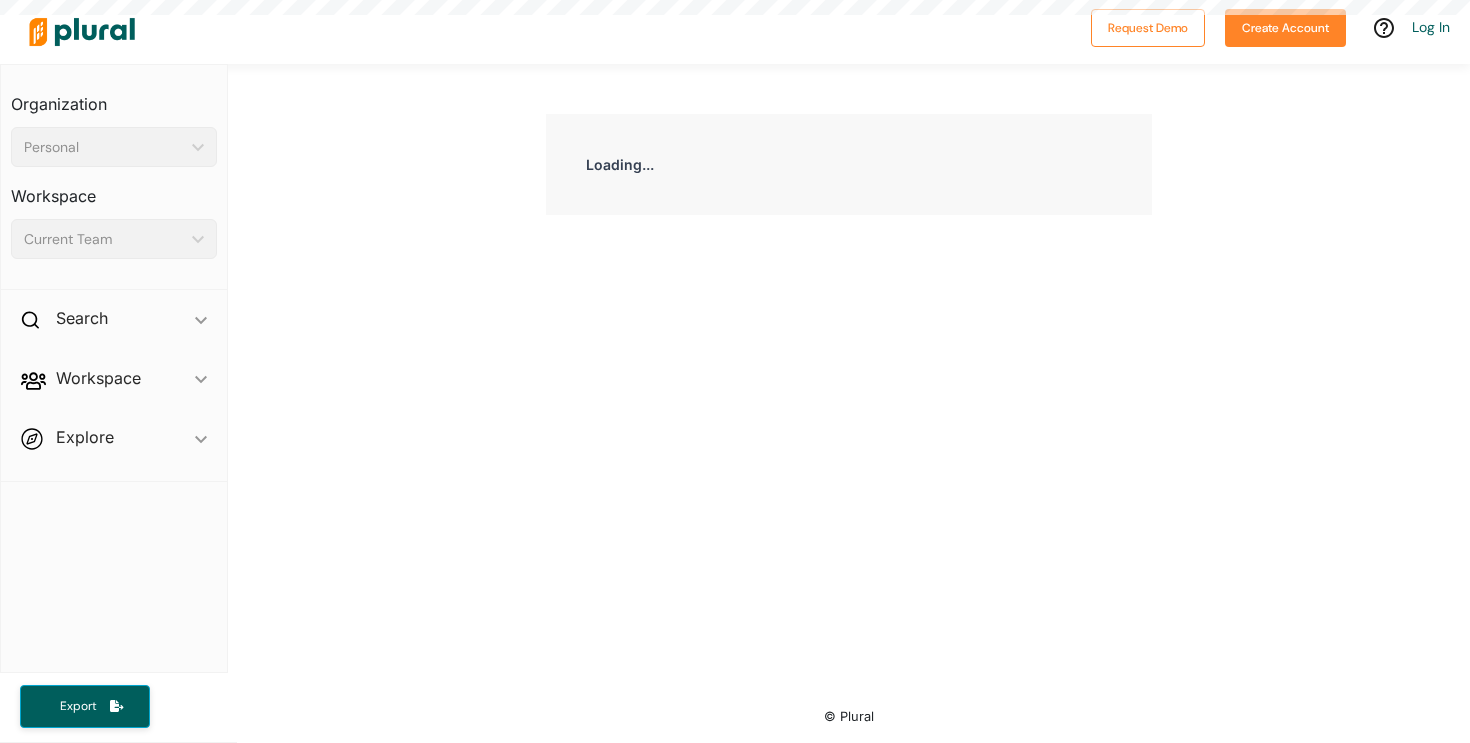 scroll, scrollTop: 0, scrollLeft: 0, axis: both 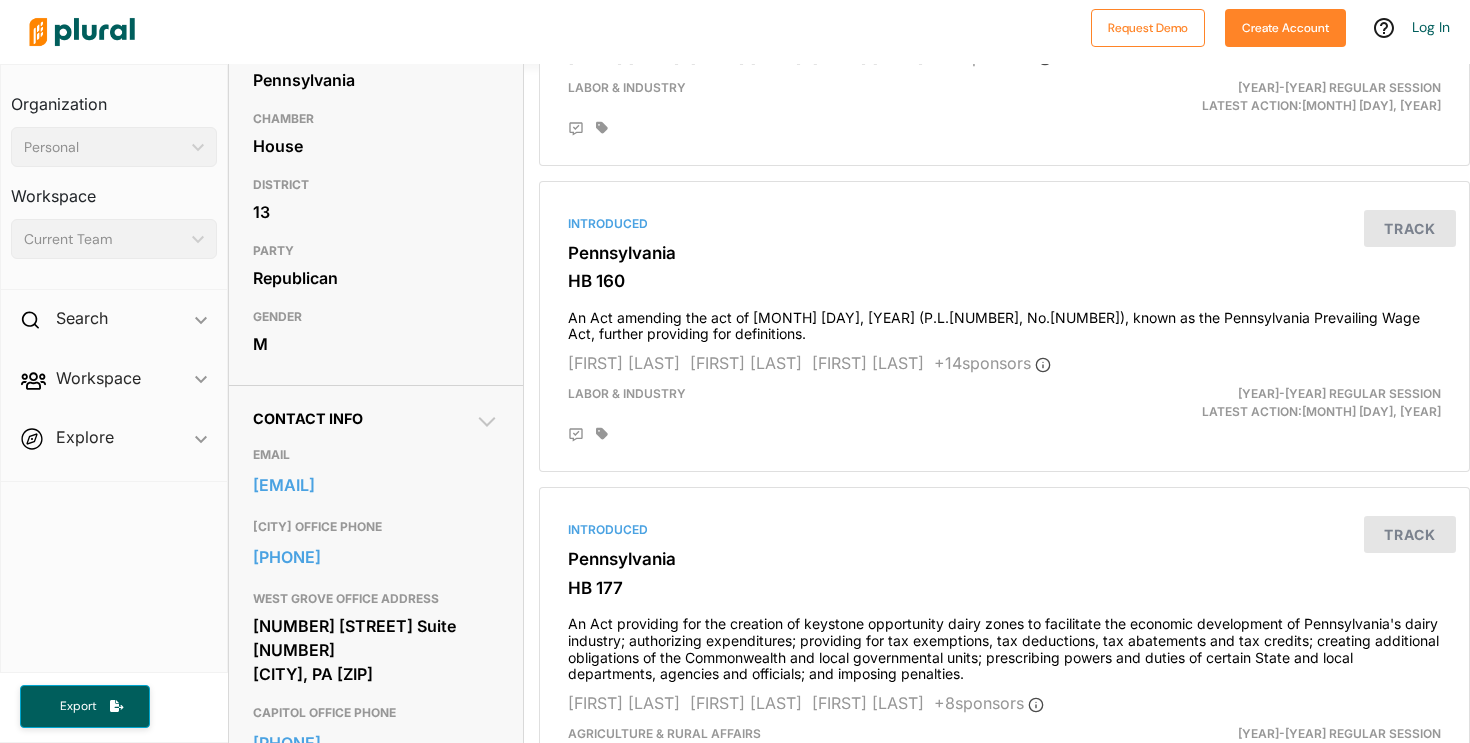 click on "Contact Info EMAIL jlawrenc@pahousegop.com WEST GROVE OFFICE  PHONE 610-869-1602 WEST GROVE OFFICE  ADDRESS 1 Commerce Blvd. Suite 200
West Grove, PA 19390 CAPITOL OFFICE  PHONE 717-260-6117 CAPITOL OFFICE  ADDRESS Ryan Office Building P.O. Box 202013
Harrisburg, PA 17120" at bounding box center (375, 653) 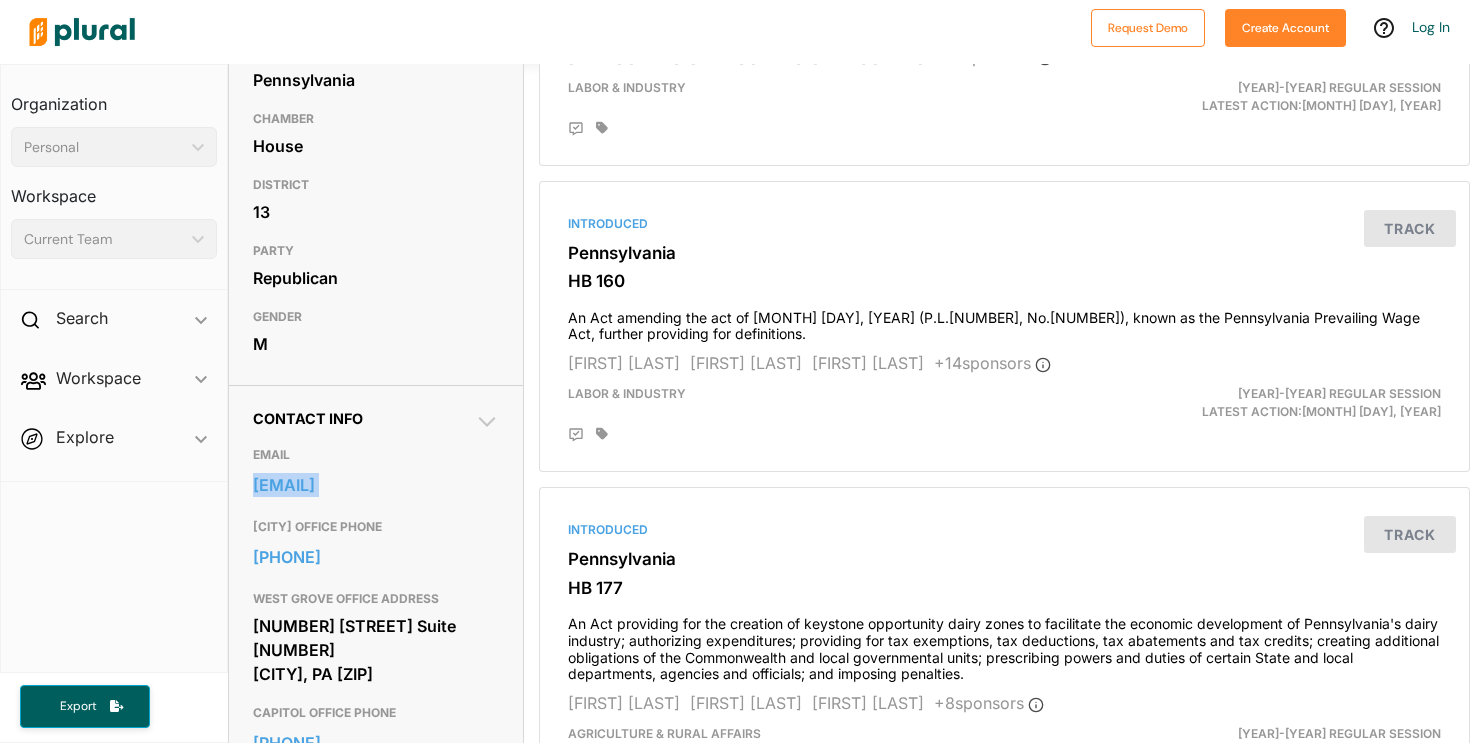 click on "Contact Info EMAIL jlawrenc@pahousegop.com WEST GROVE OFFICE  PHONE 610-869-1602 WEST GROVE OFFICE  ADDRESS 1 Commerce Blvd. Suite 200
West Grove, PA 19390 CAPITOL OFFICE  PHONE 717-260-6117 CAPITOL OFFICE  ADDRESS Ryan Office Building P.O. Box 202013
Harrisburg, PA 17120" at bounding box center (375, 653) 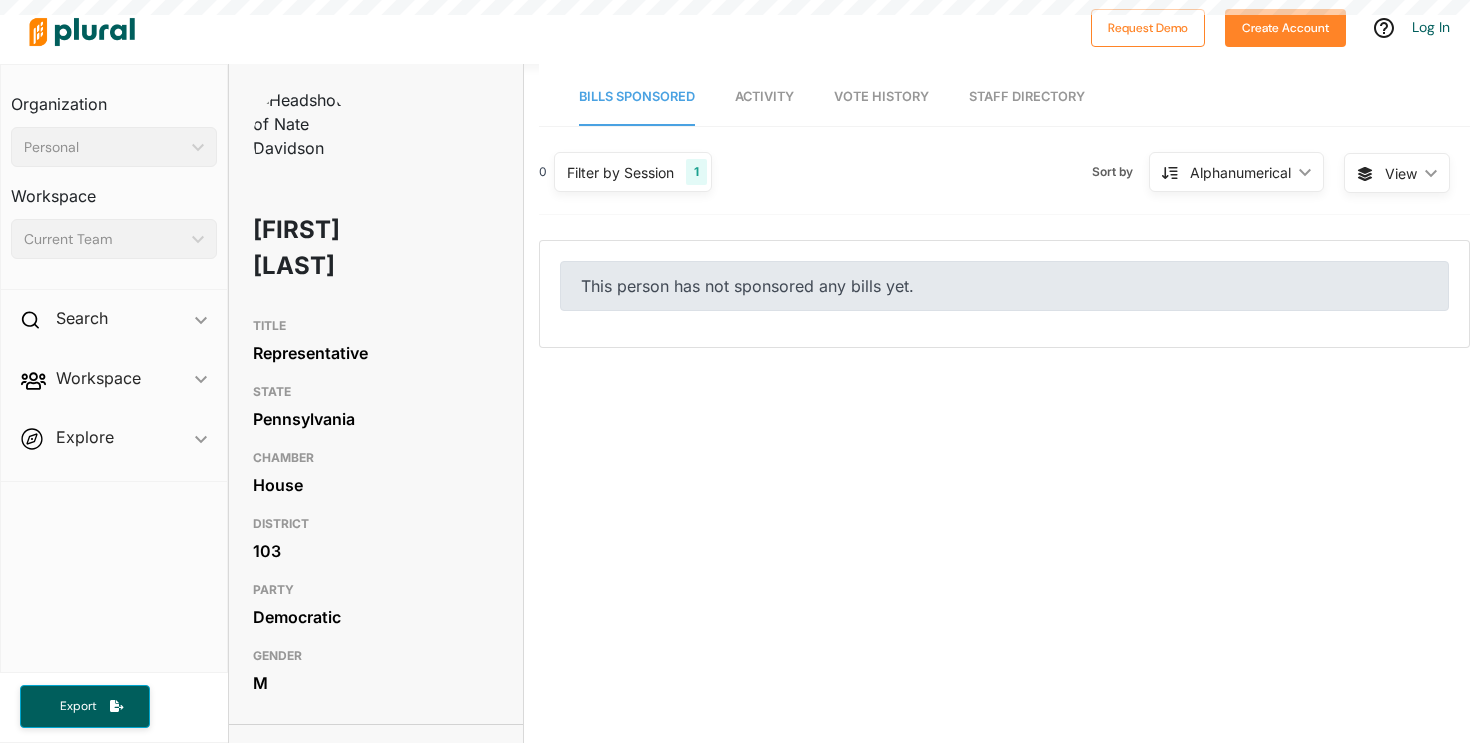scroll, scrollTop: 0, scrollLeft: 0, axis: both 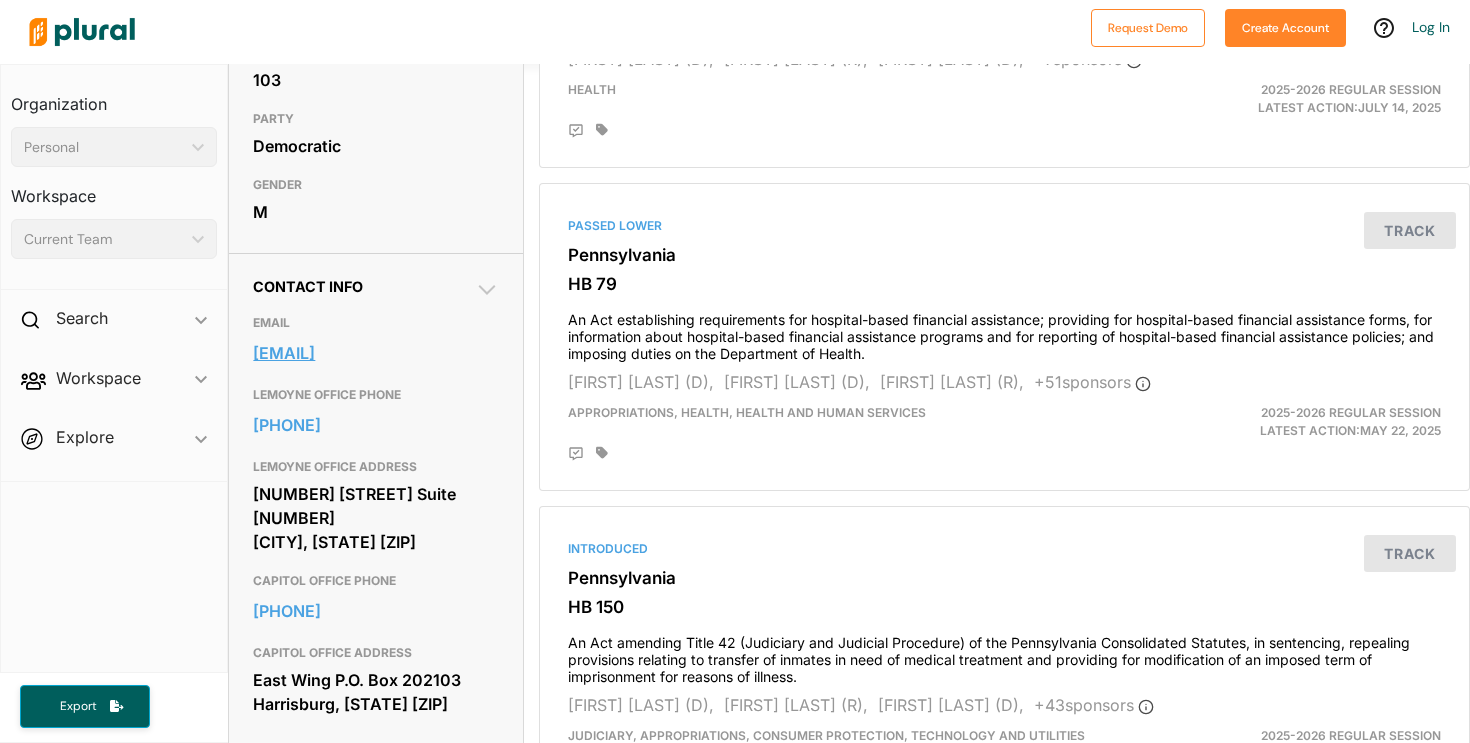 click on "[EMAIL]" at bounding box center (375, 353) 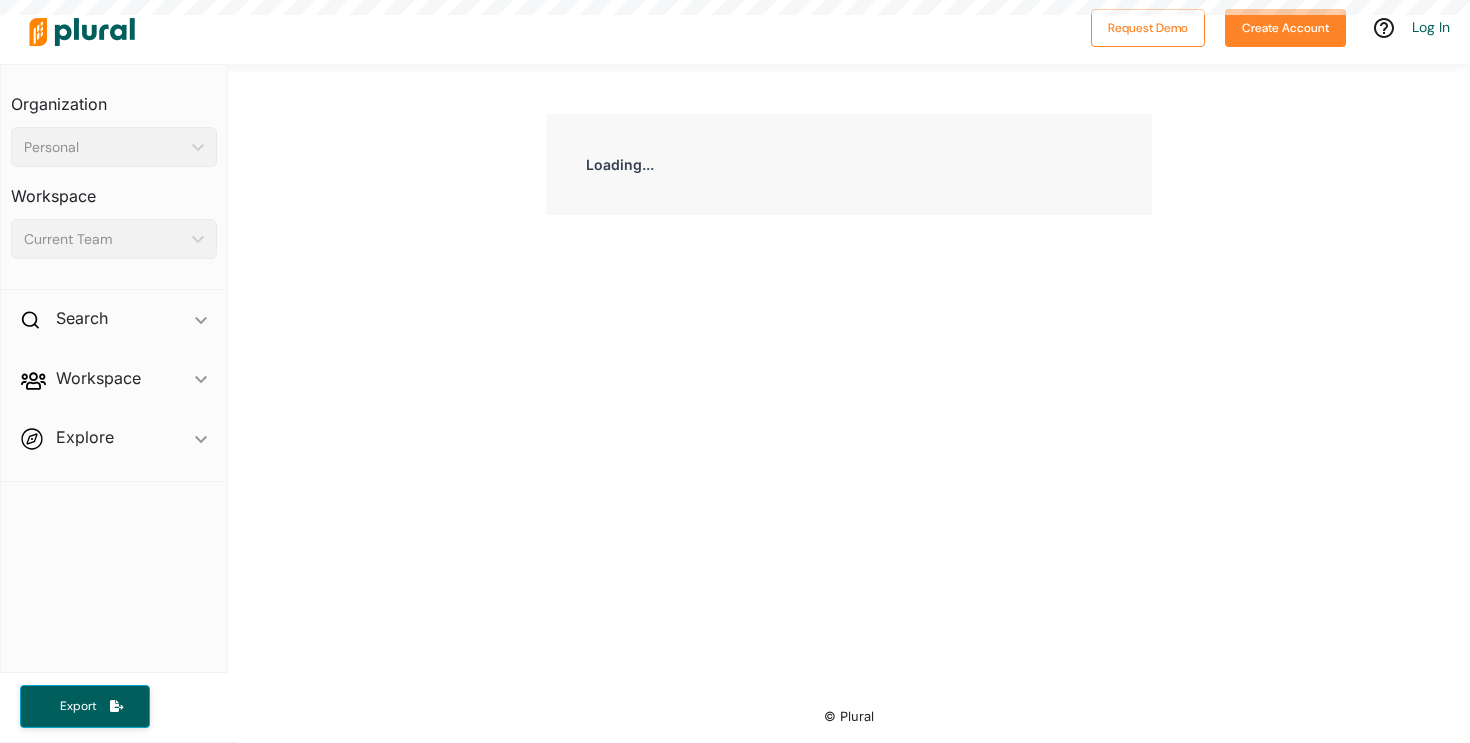scroll, scrollTop: 0, scrollLeft: 0, axis: both 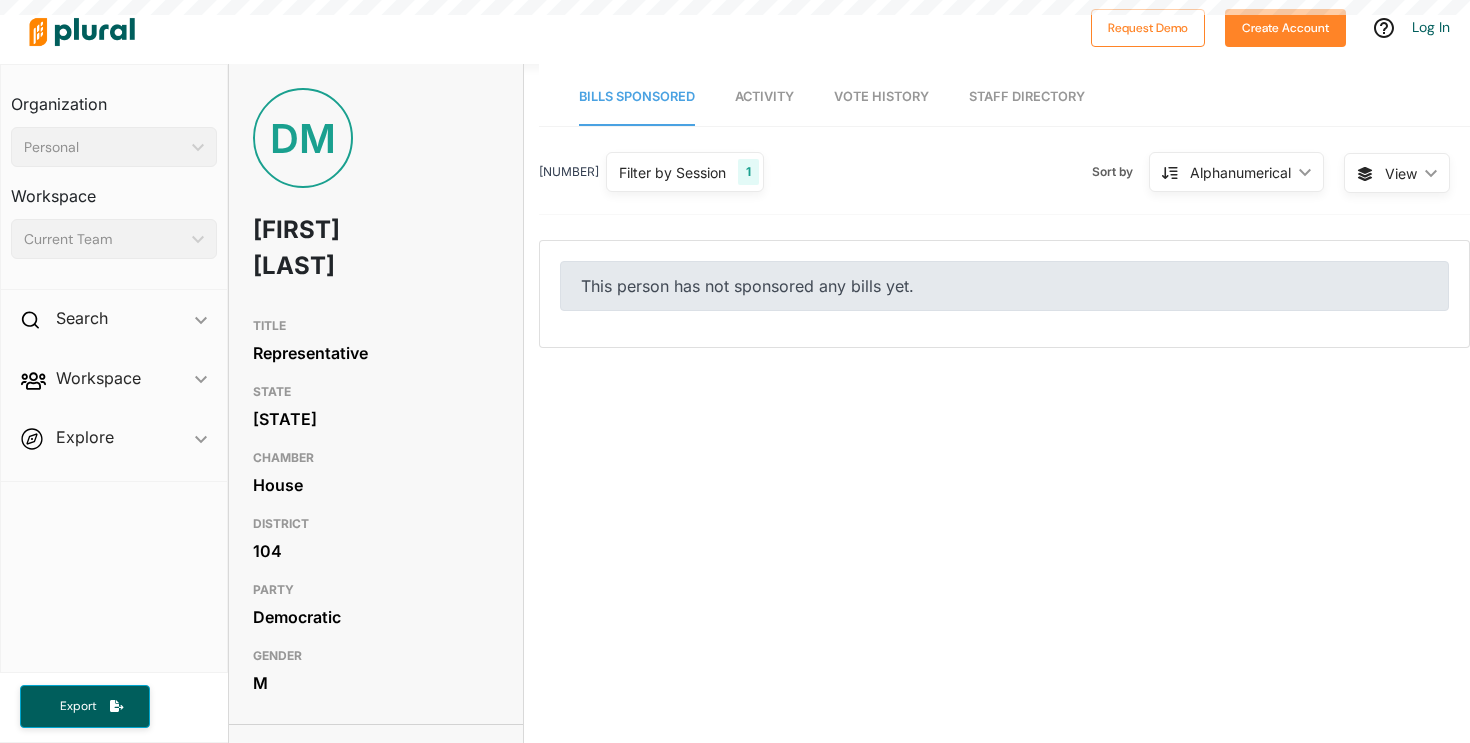 click at bounding box center [82, 32] 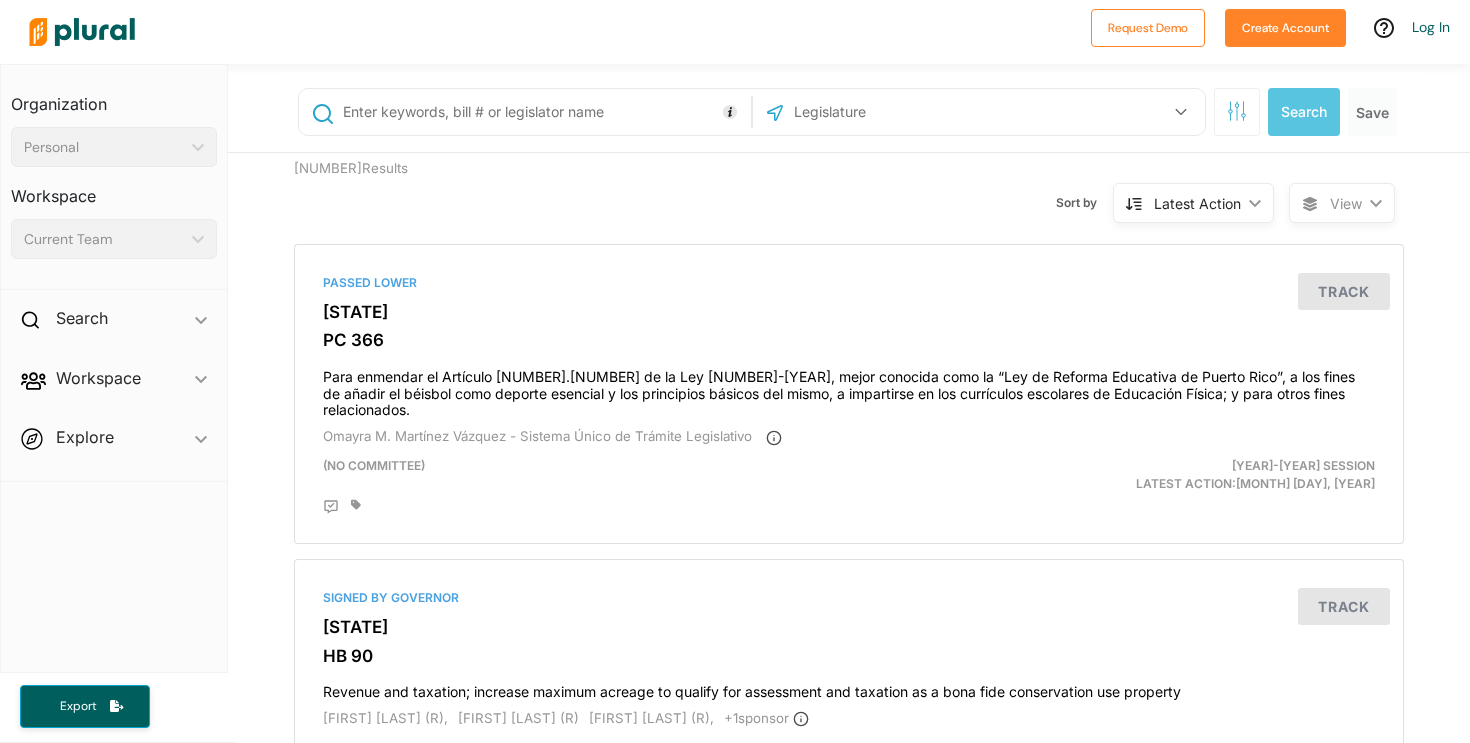 click 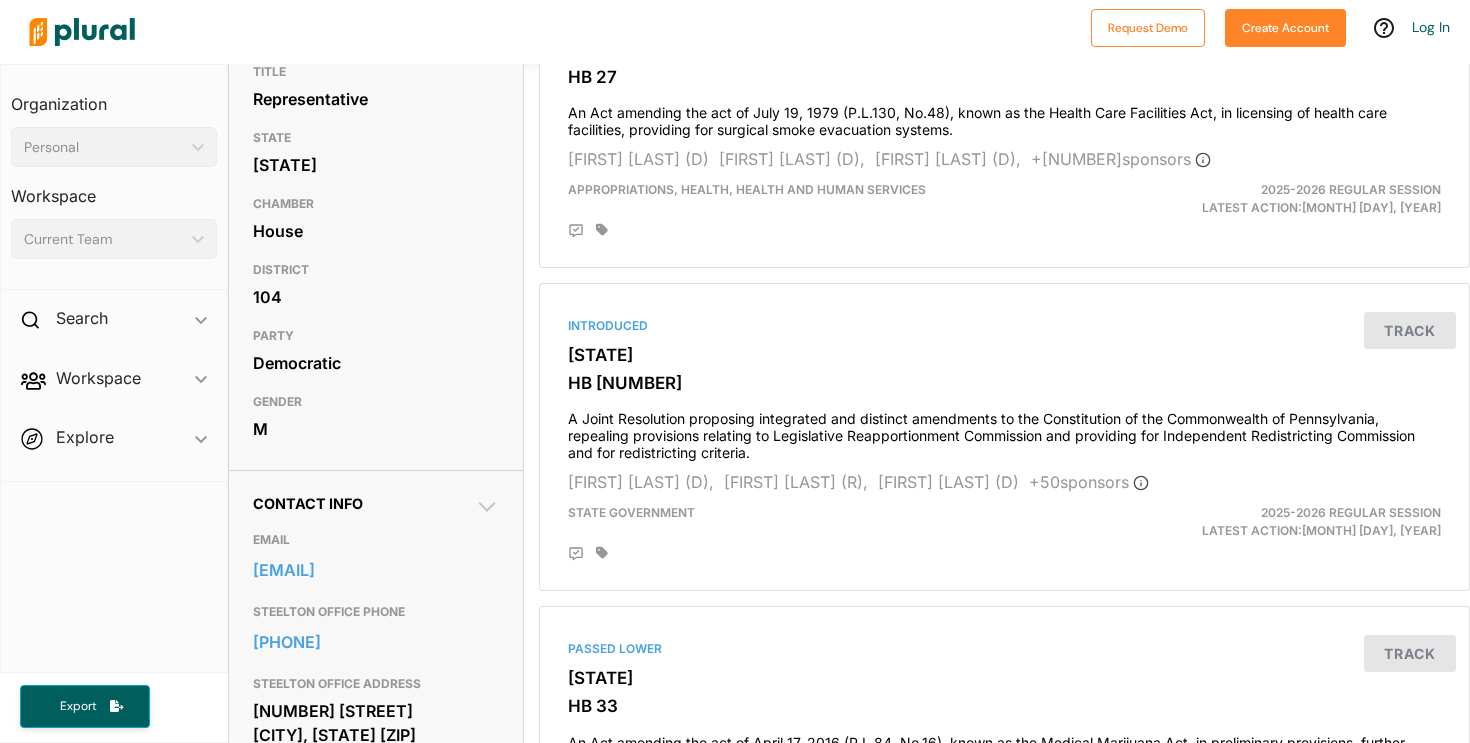 scroll, scrollTop: 502, scrollLeft: 0, axis: vertical 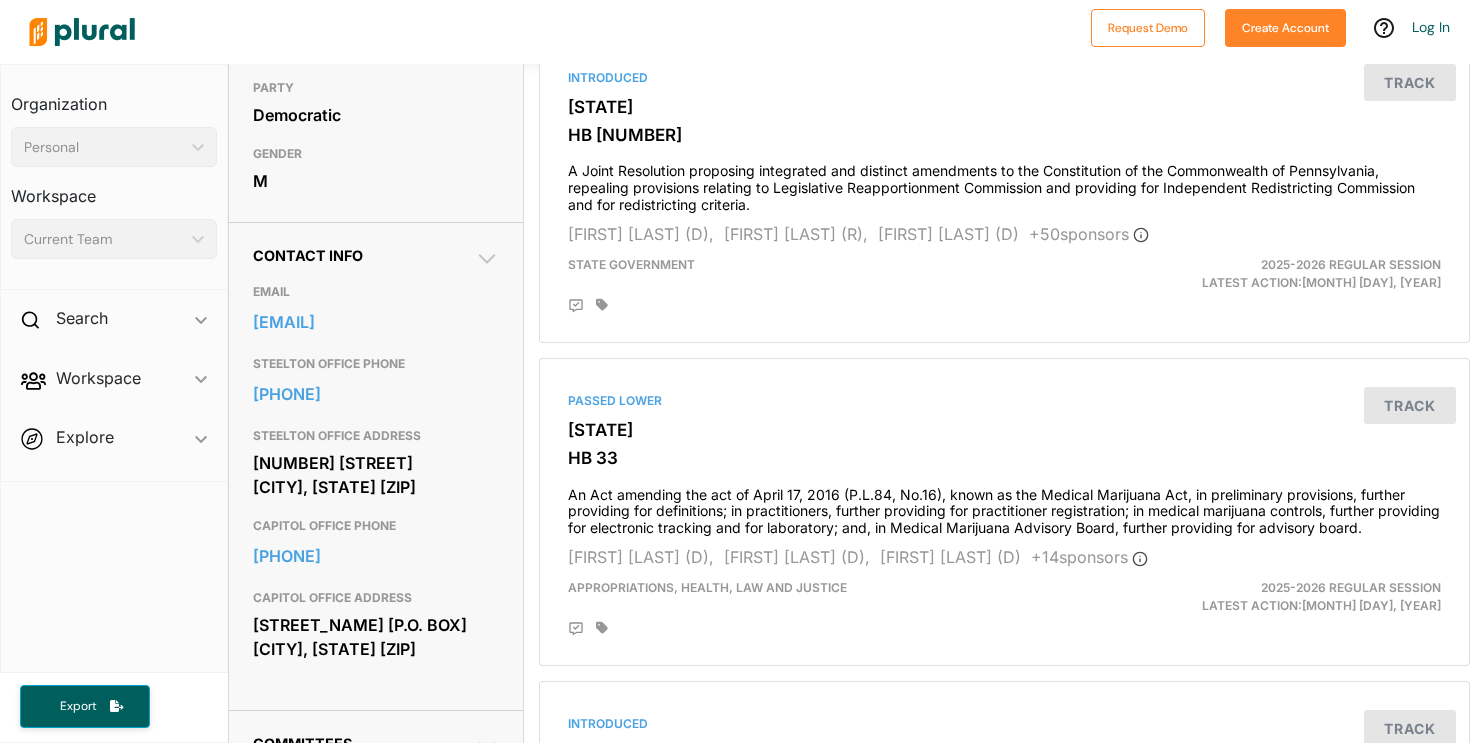 drag, startPoint x: 501, startPoint y: 324, endPoint x: 247, endPoint y: 325, distance: 254.00197 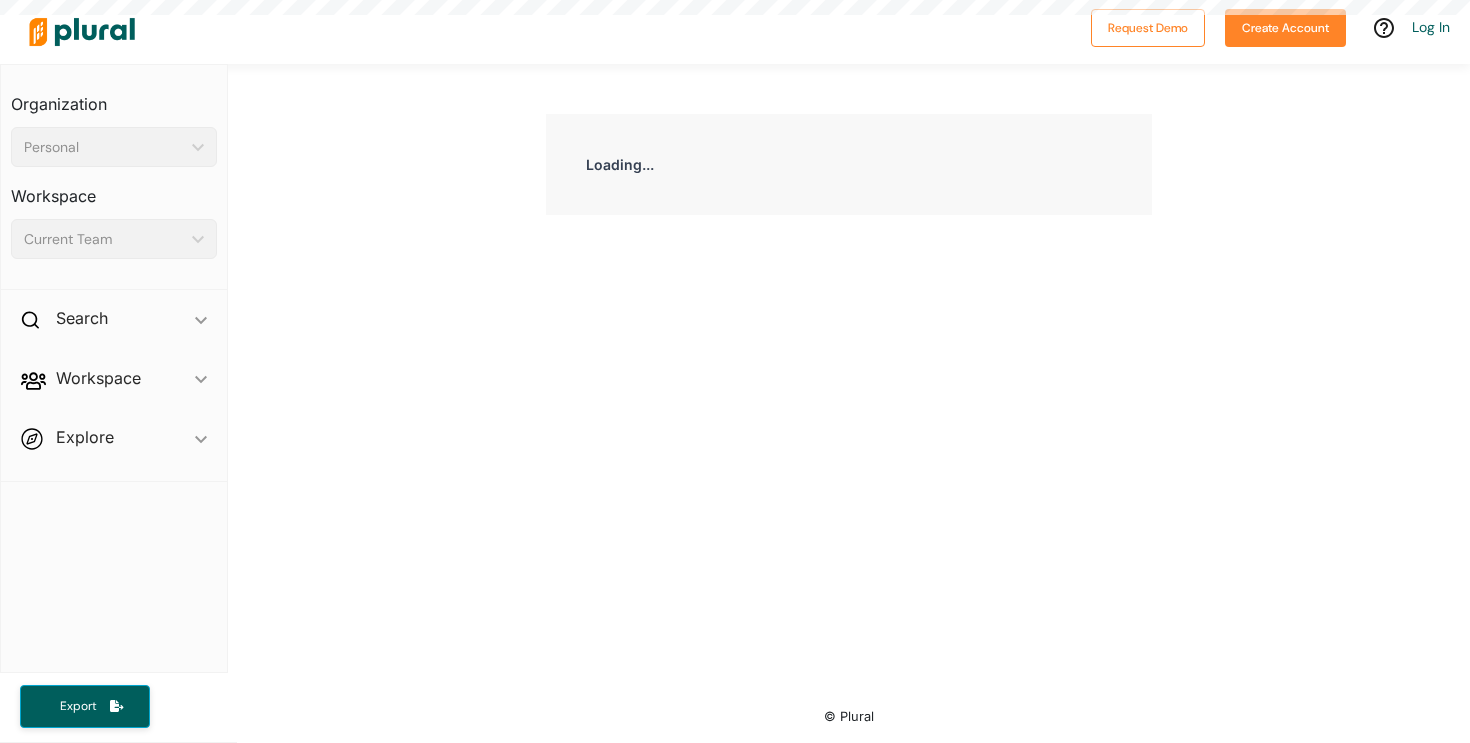 scroll, scrollTop: 0, scrollLeft: 0, axis: both 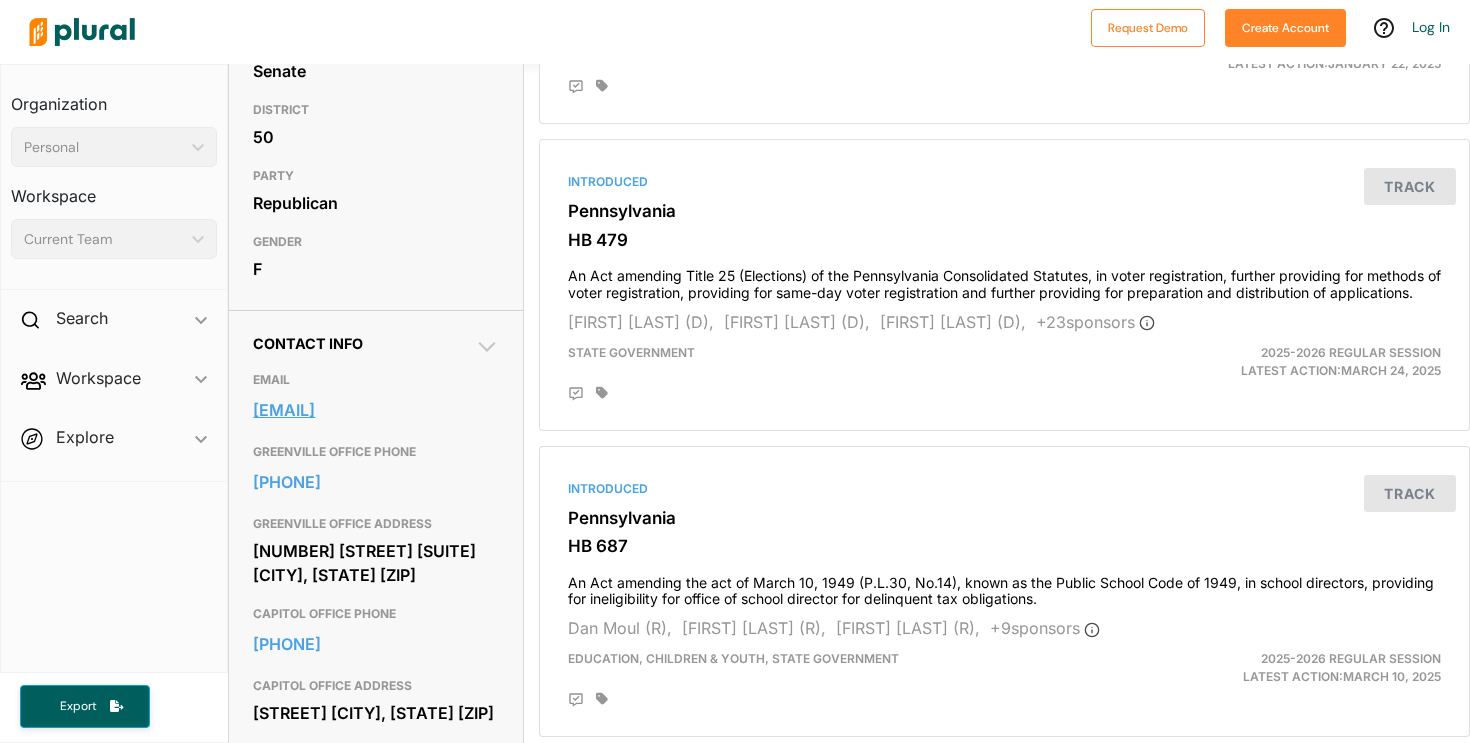 drag, startPoint x: 516, startPoint y: 400, endPoint x: 253, endPoint y: 403, distance: 263.01712 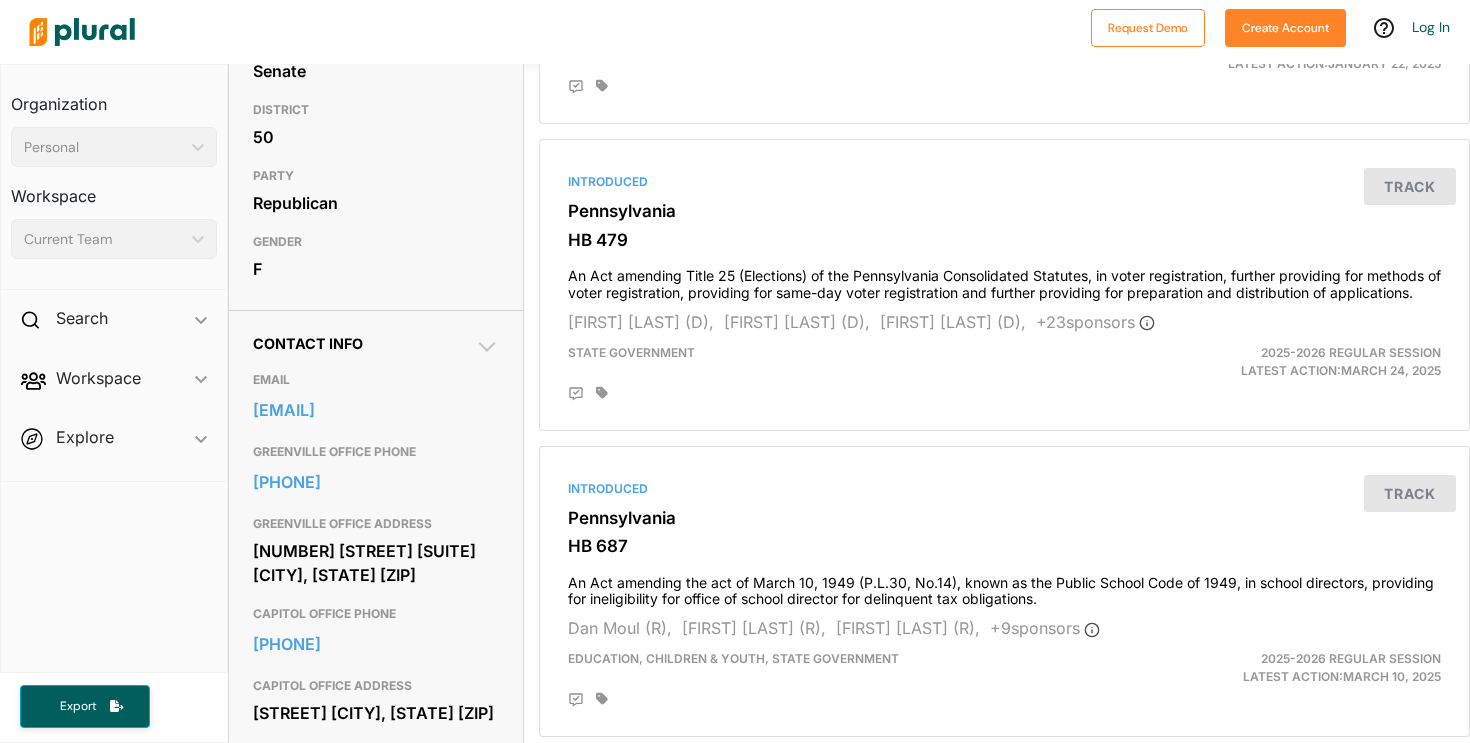 scroll, scrollTop: 0, scrollLeft: 0, axis: both 